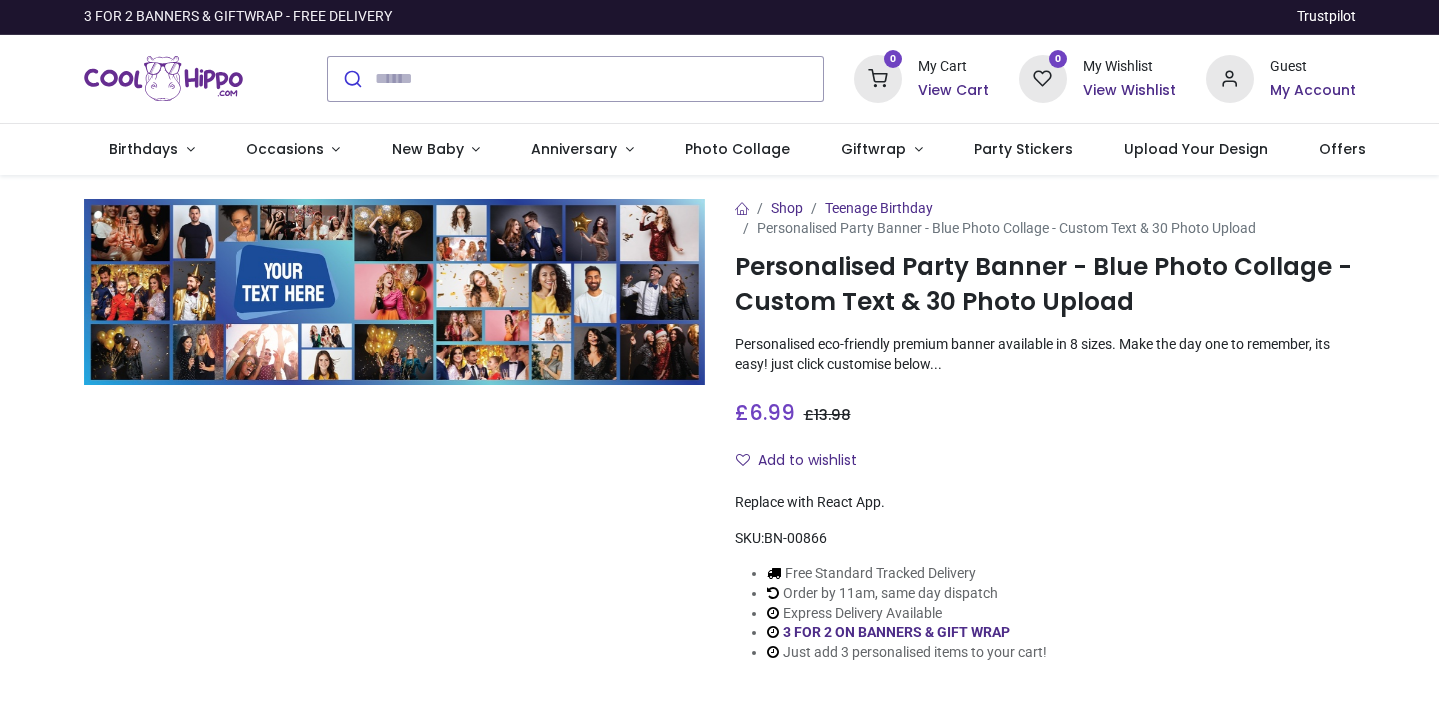 scroll, scrollTop: 0, scrollLeft: 0, axis: both 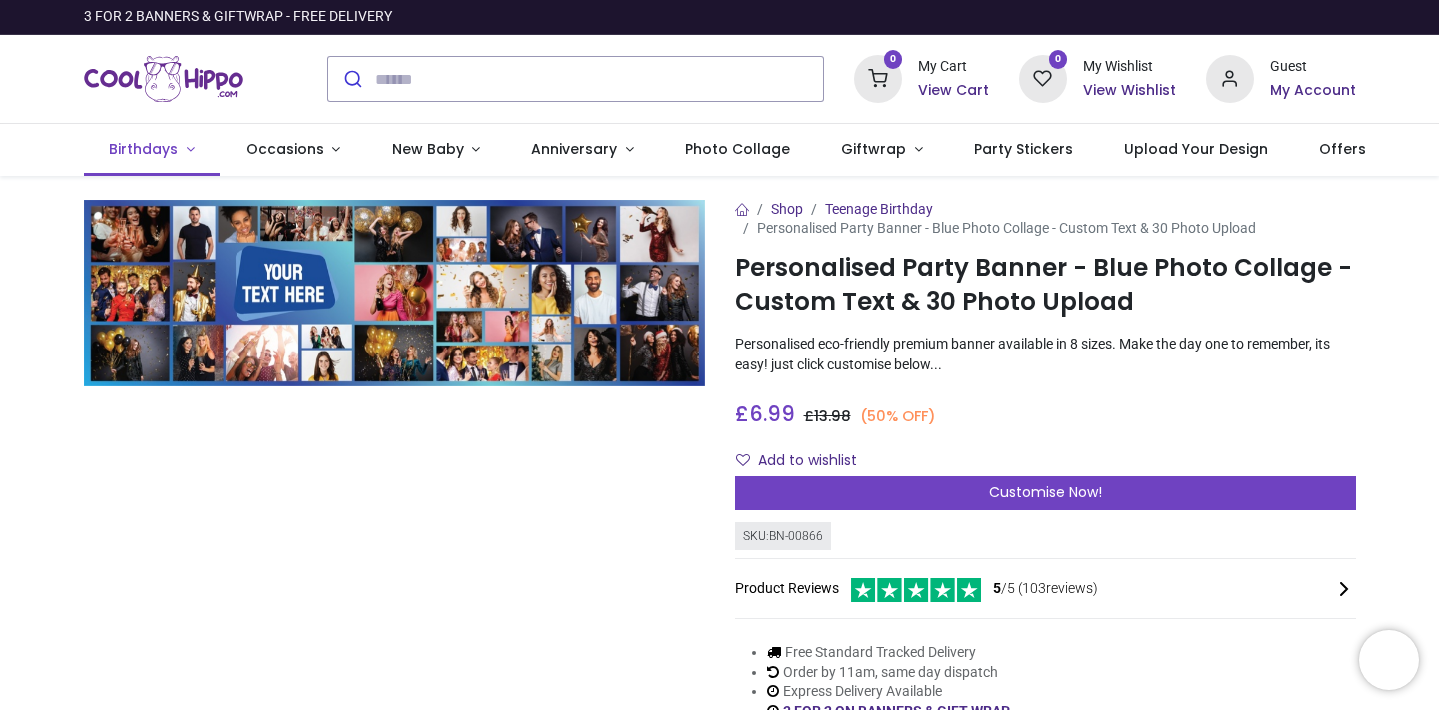 click on "Birthdays" at bounding box center [143, 149] 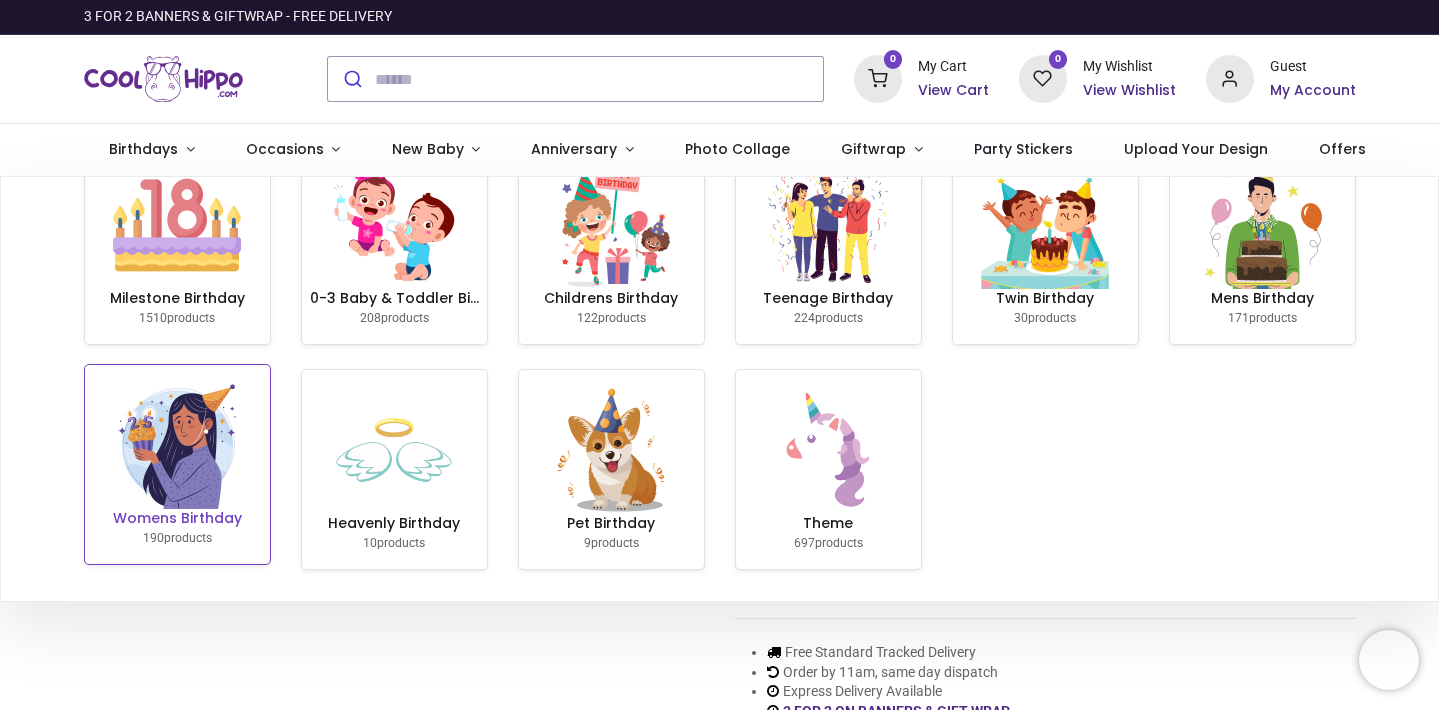 scroll, scrollTop: 56, scrollLeft: 0, axis: vertical 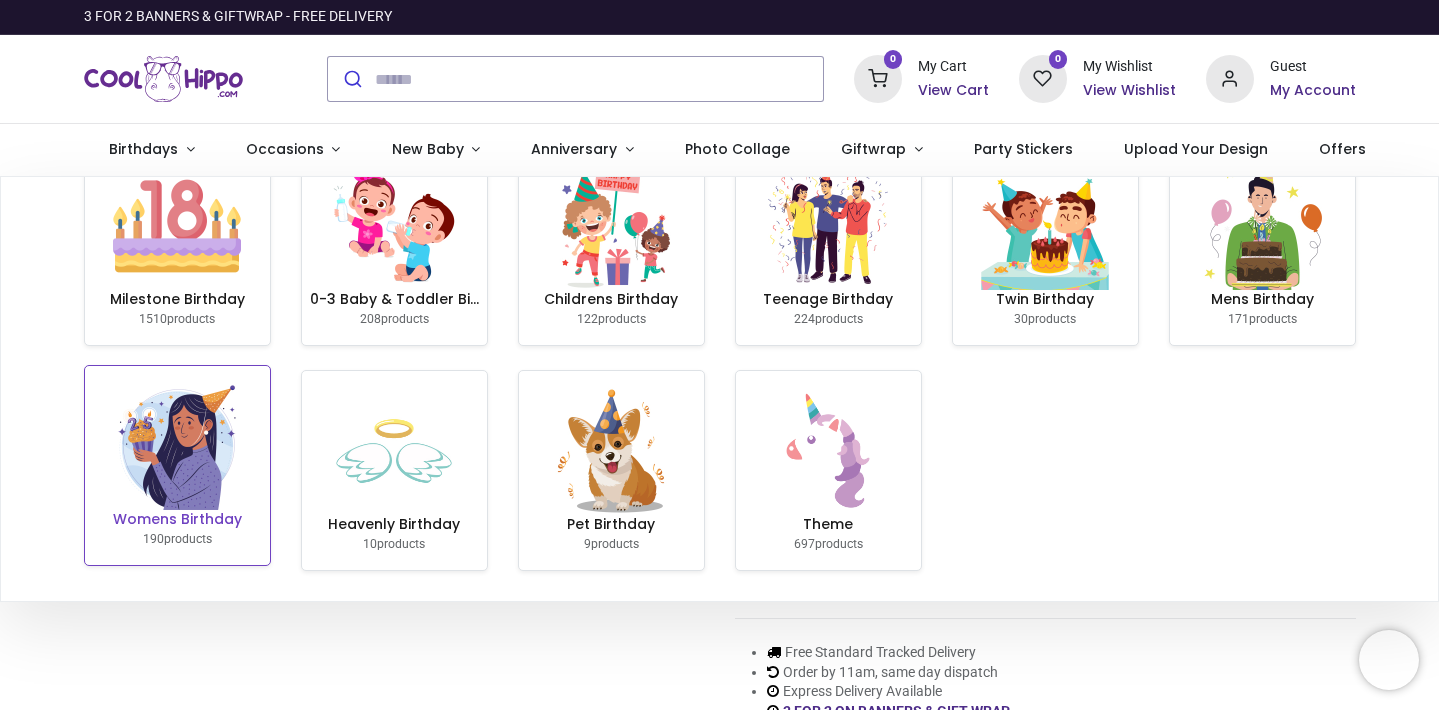 click at bounding box center (177, 446) 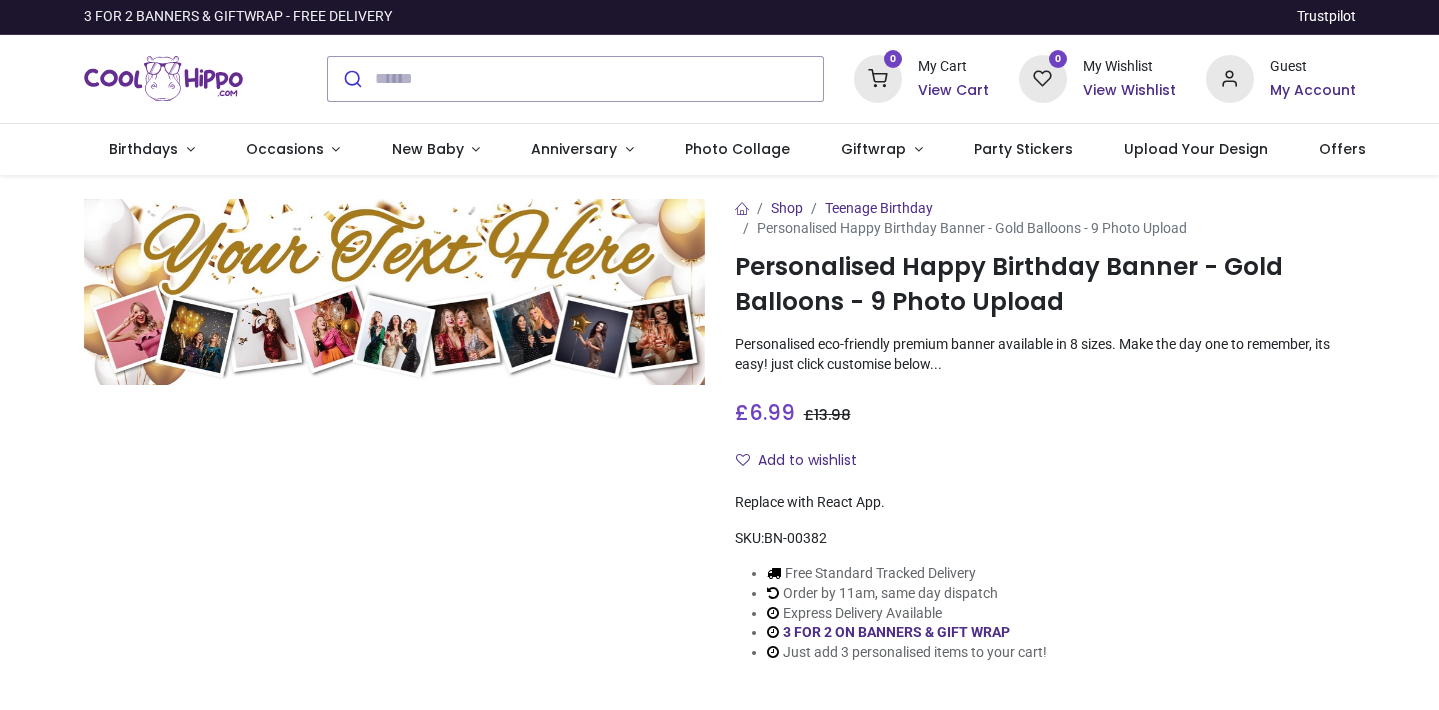 scroll, scrollTop: 0, scrollLeft: 0, axis: both 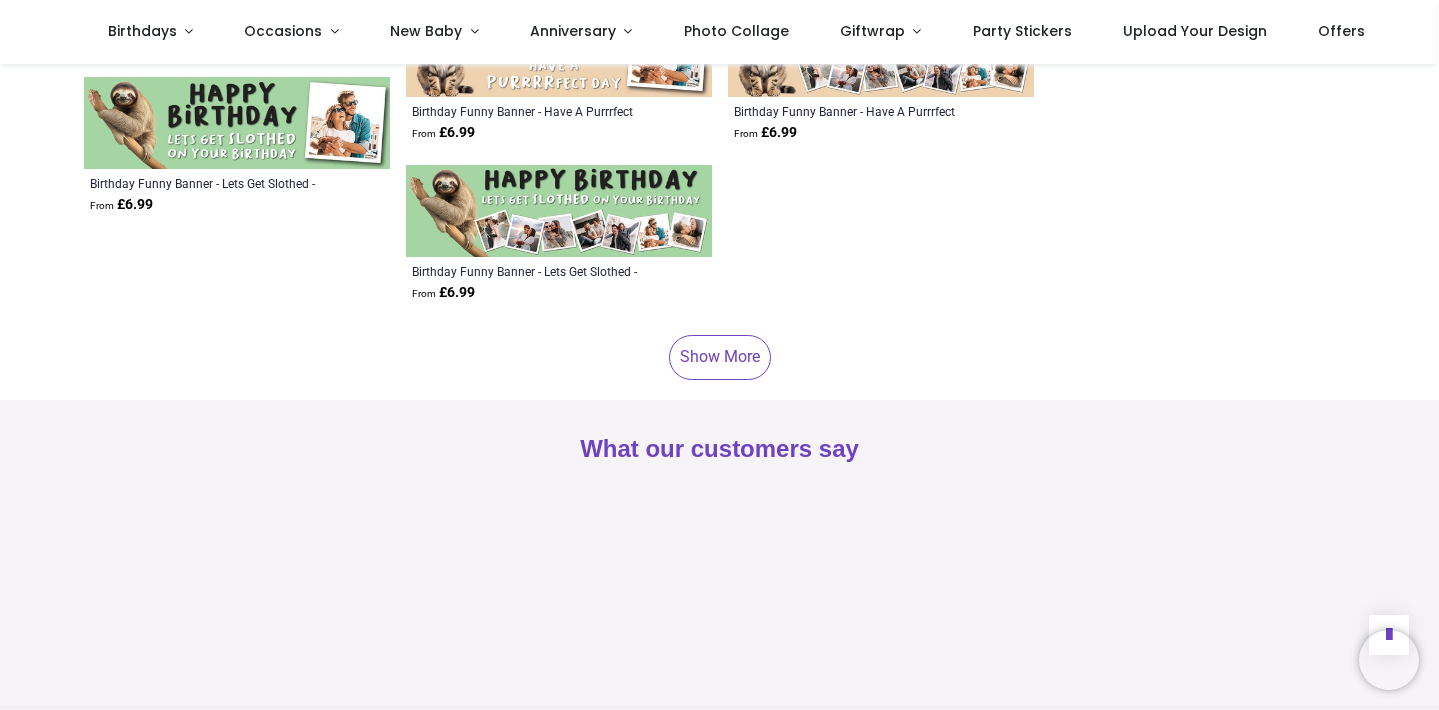 click on "Show More" at bounding box center (720, 357) 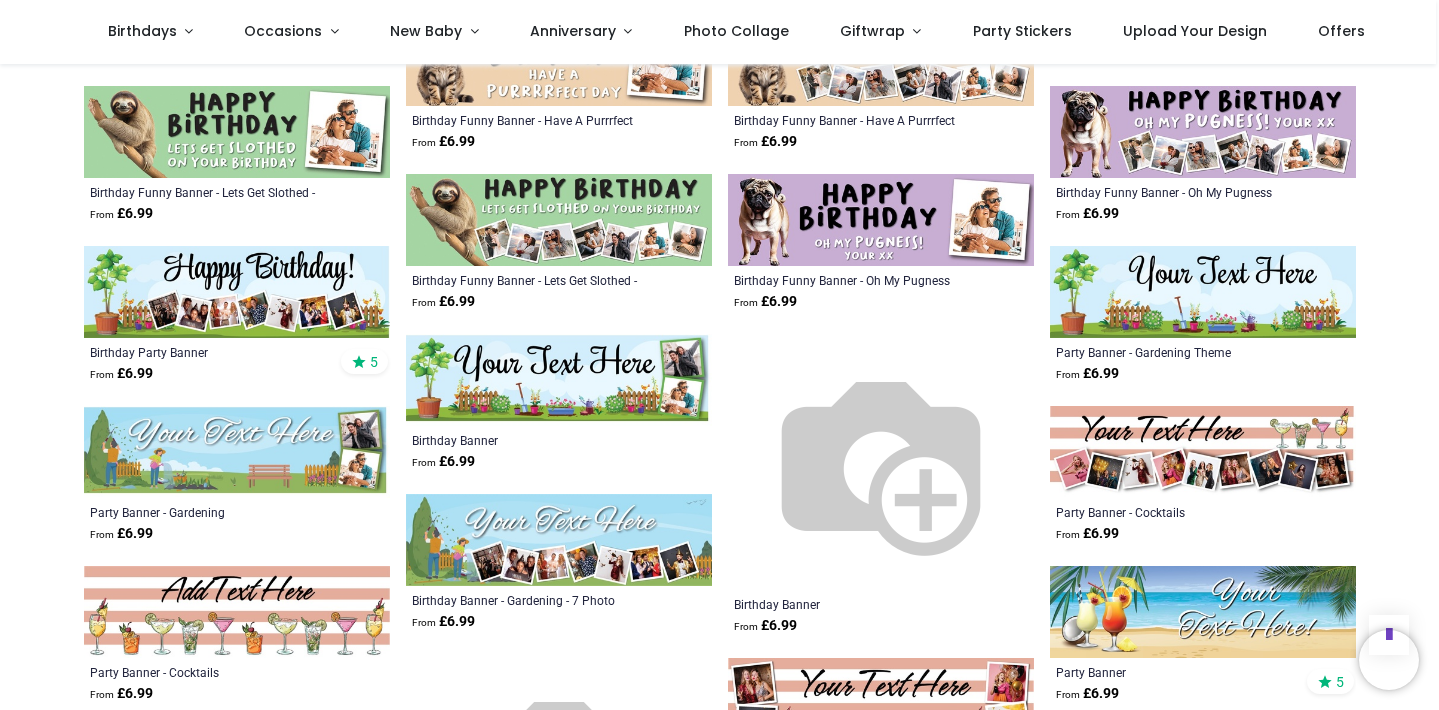 scroll, scrollTop: 4824, scrollLeft: 0, axis: vertical 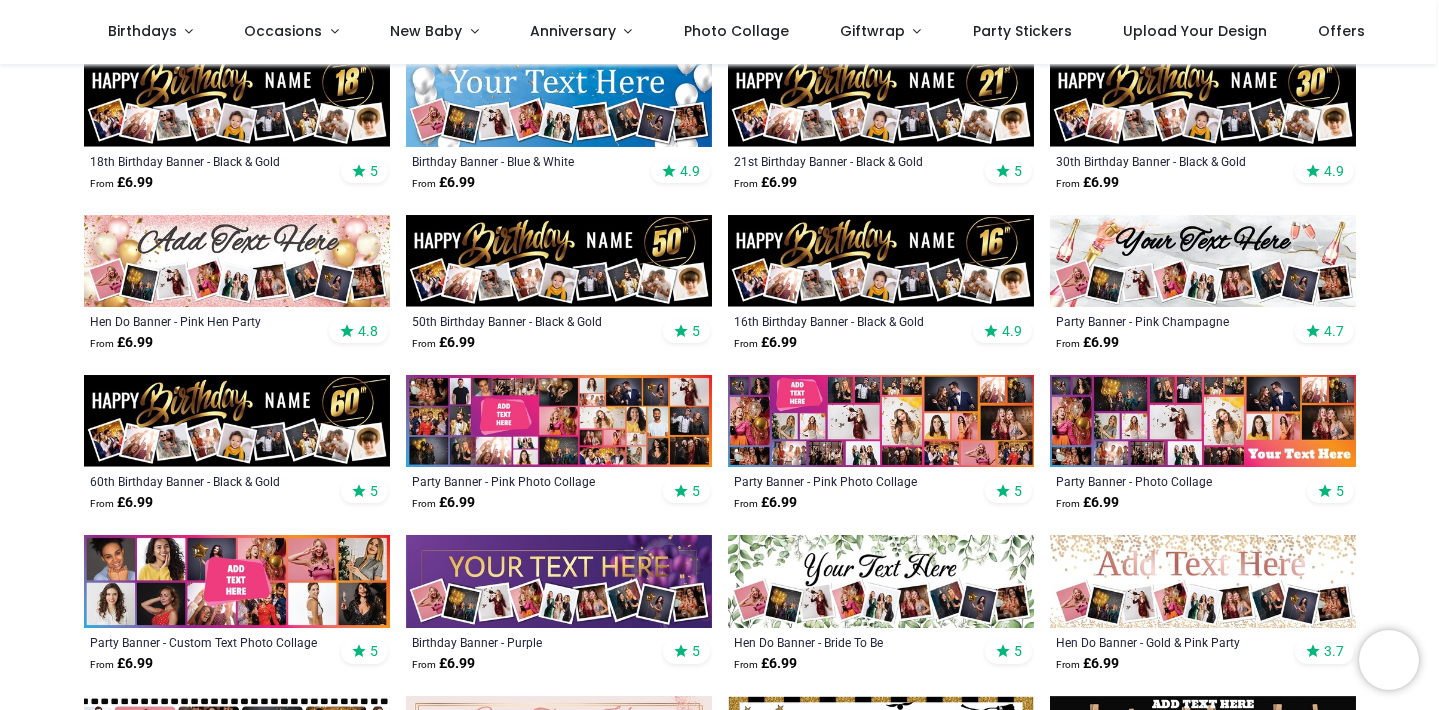 click at bounding box center [559, 421] 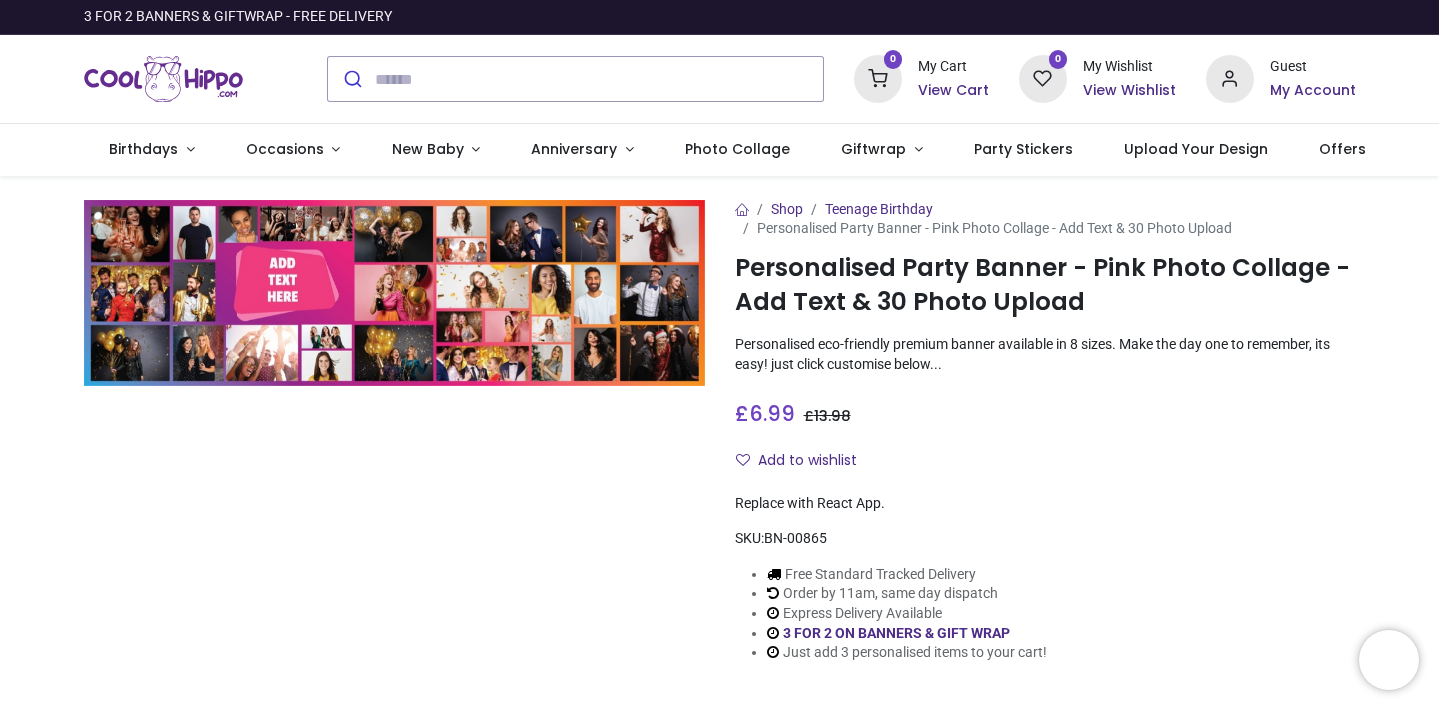 scroll, scrollTop: 0, scrollLeft: 0, axis: both 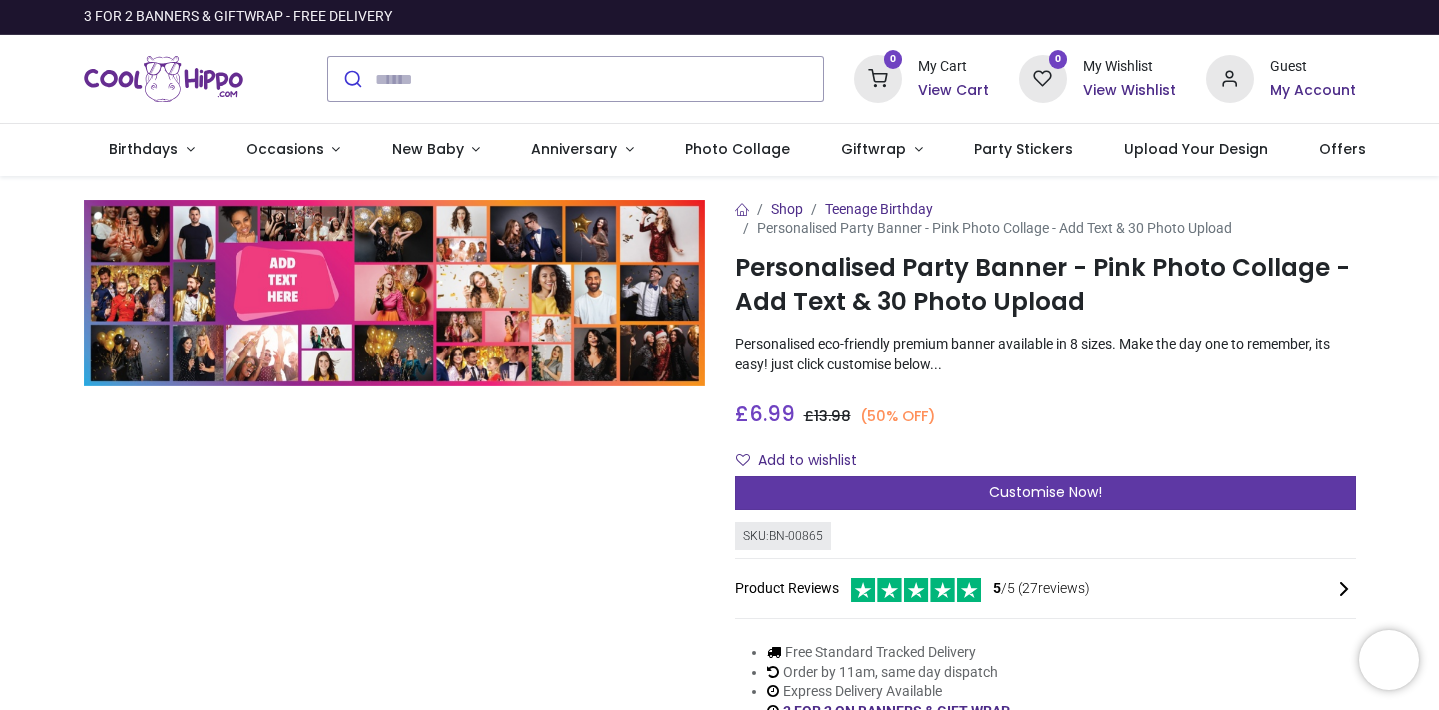 click on "Customise Now!" at bounding box center [1045, 493] 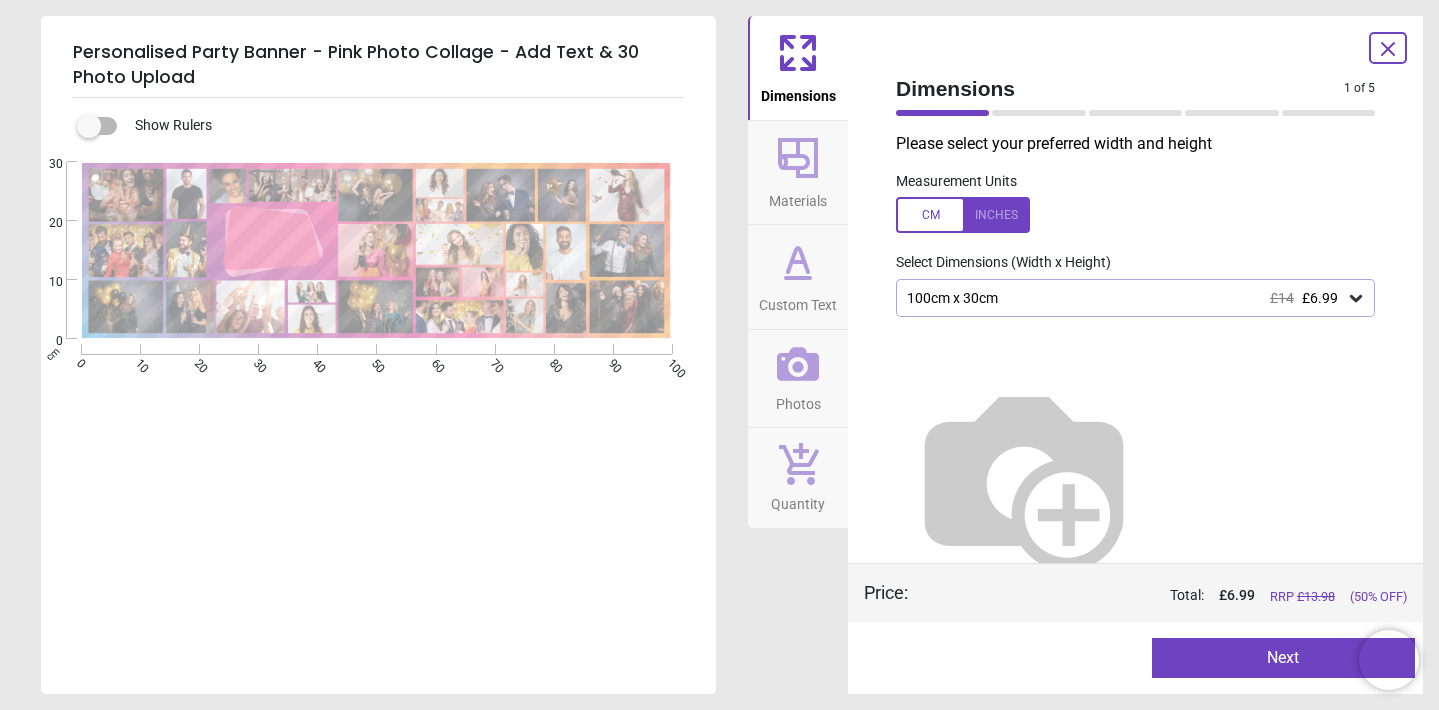 click on "Next" at bounding box center [1284, 658] 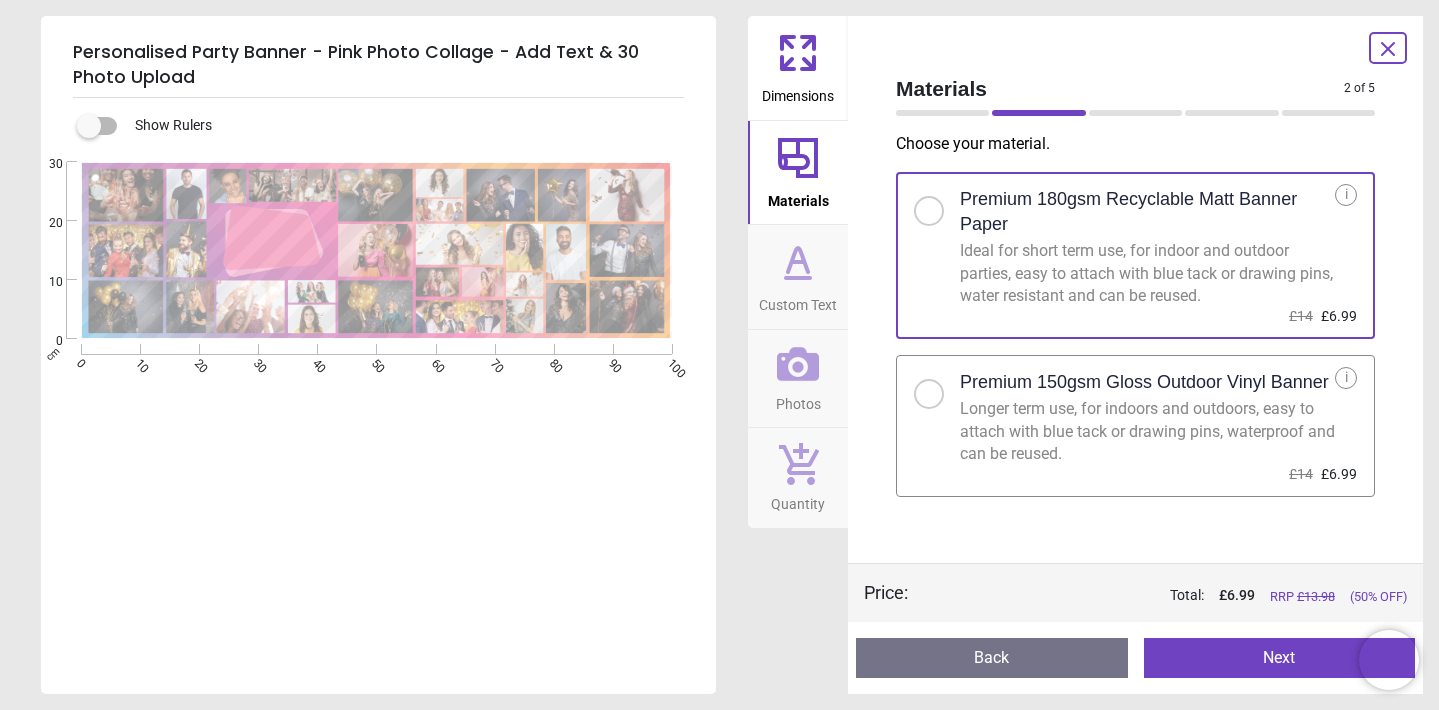 click on "Next" at bounding box center (1280, 658) 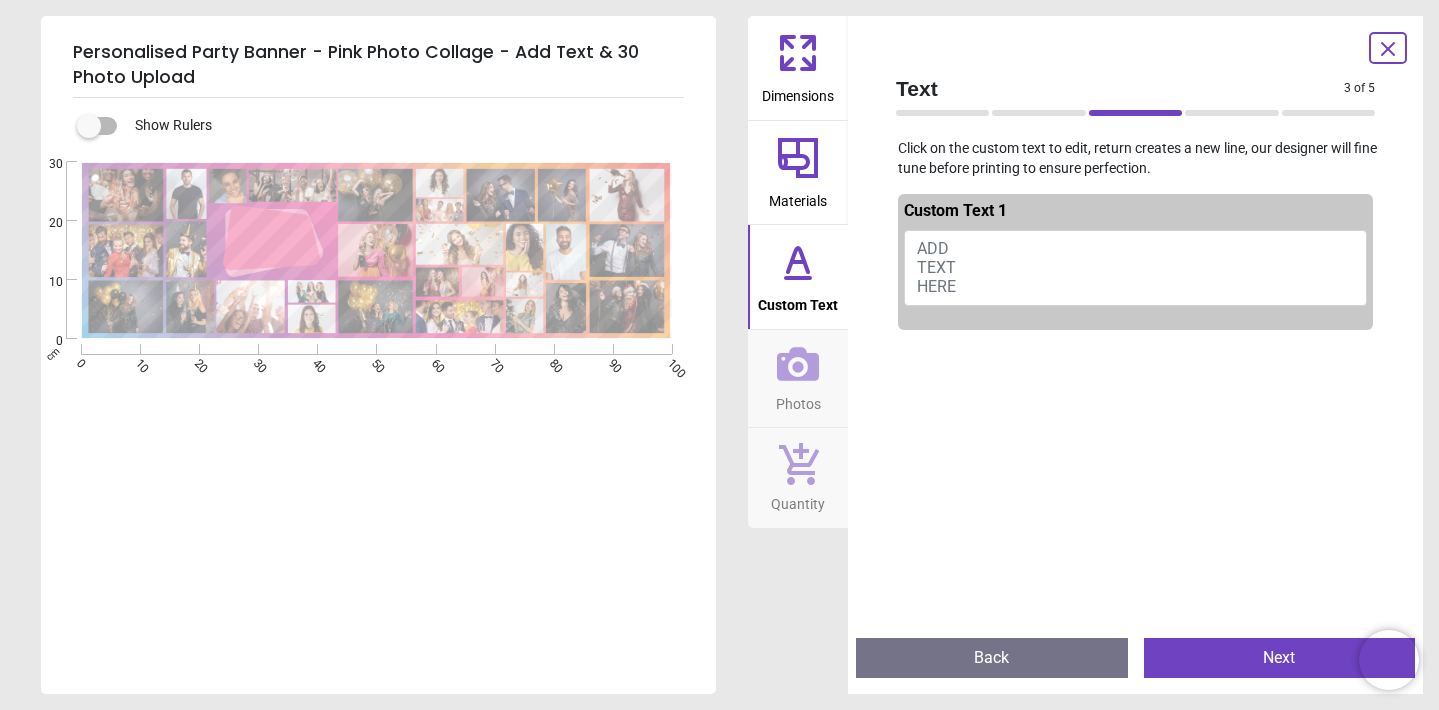 click on "ADD
TEXT
HERE" at bounding box center (1135, 268) 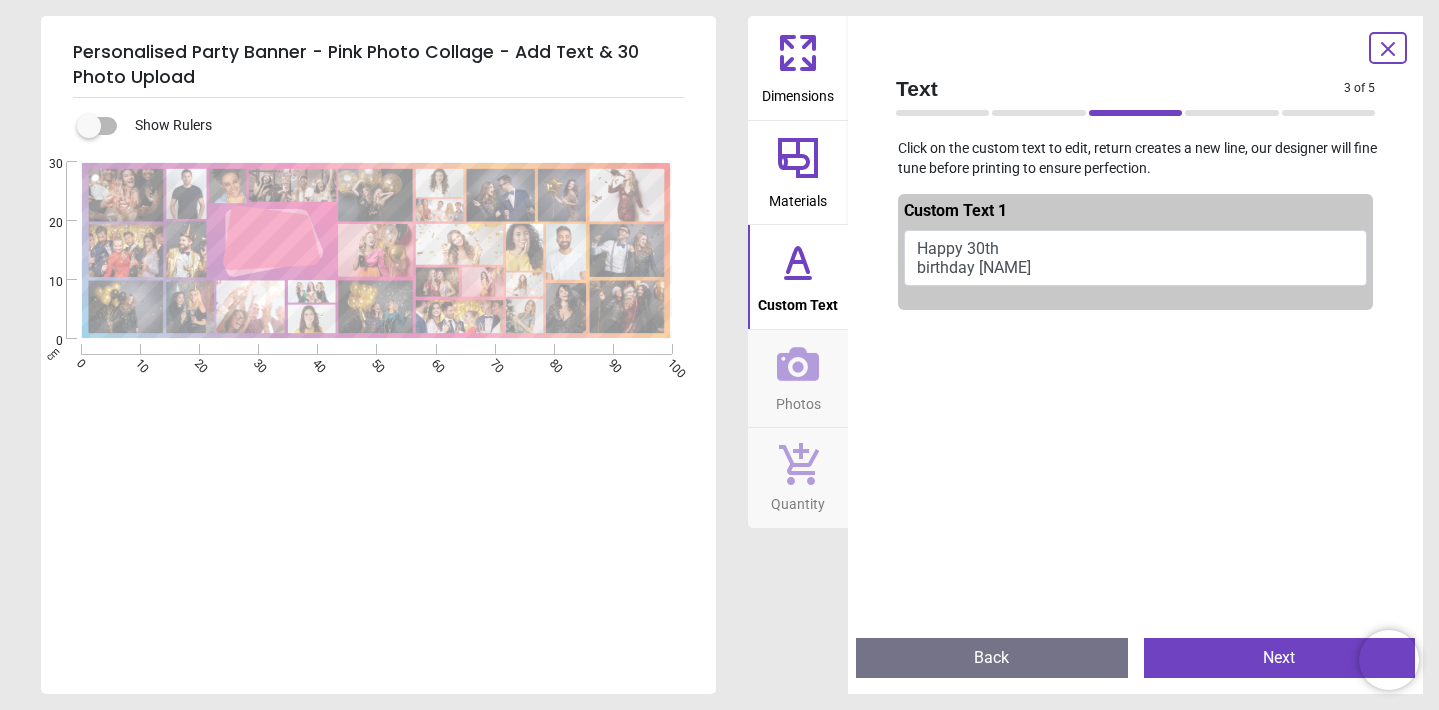 scroll, scrollTop: 0, scrollLeft: 0, axis: both 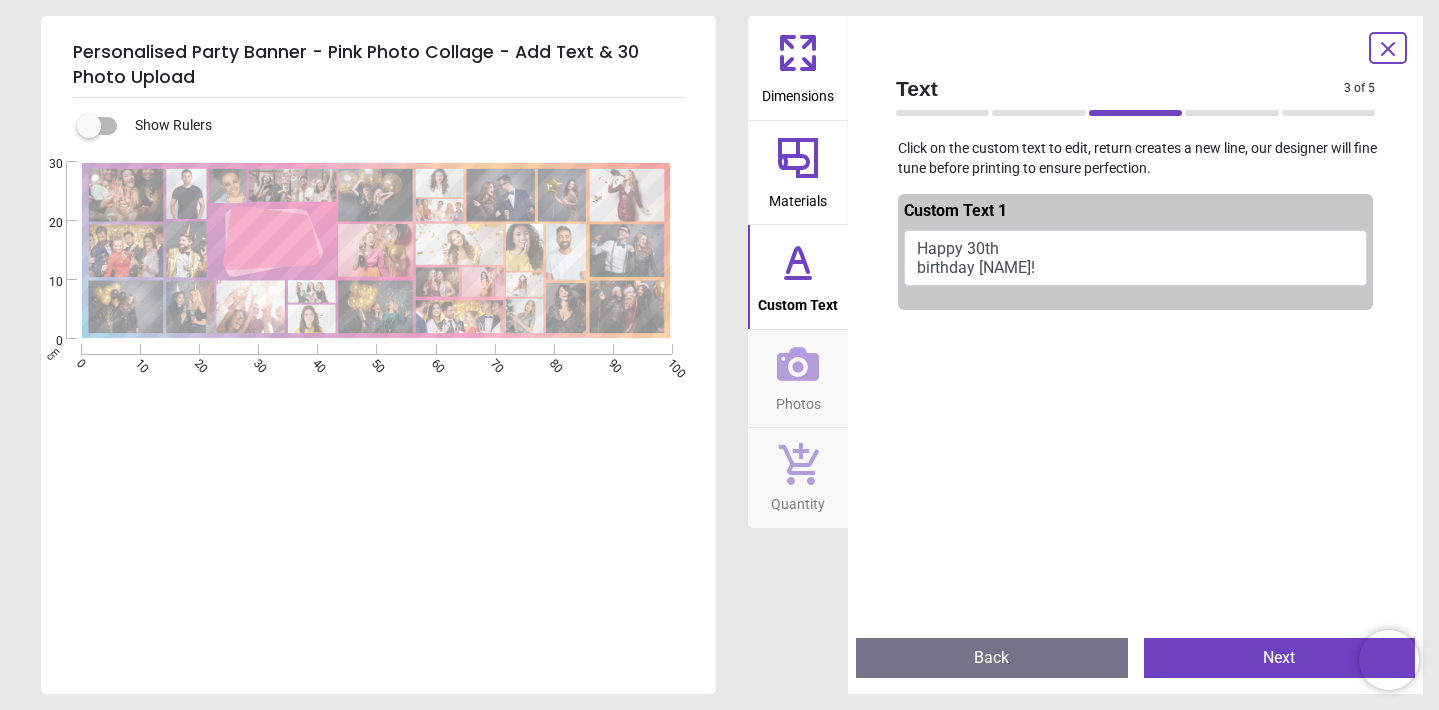 type on "**********" 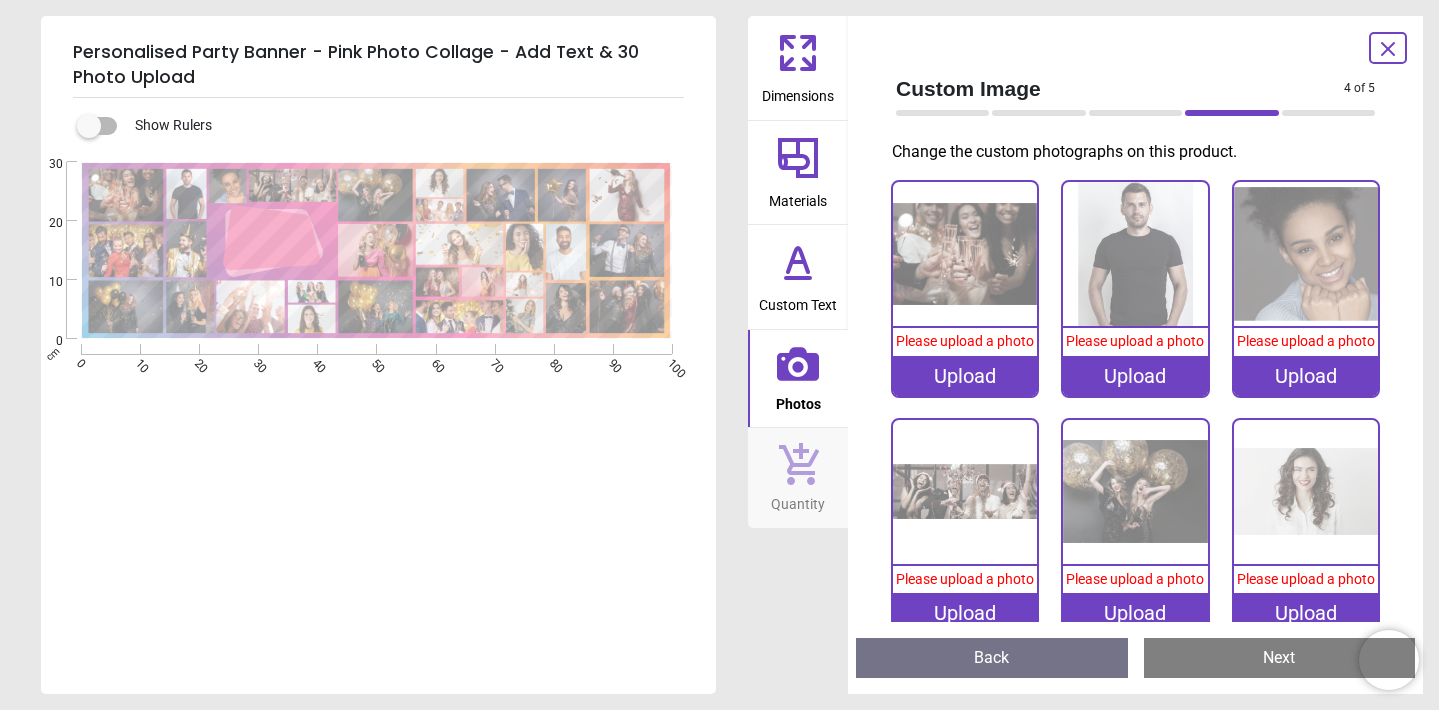 click on "Back" at bounding box center [992, 658] 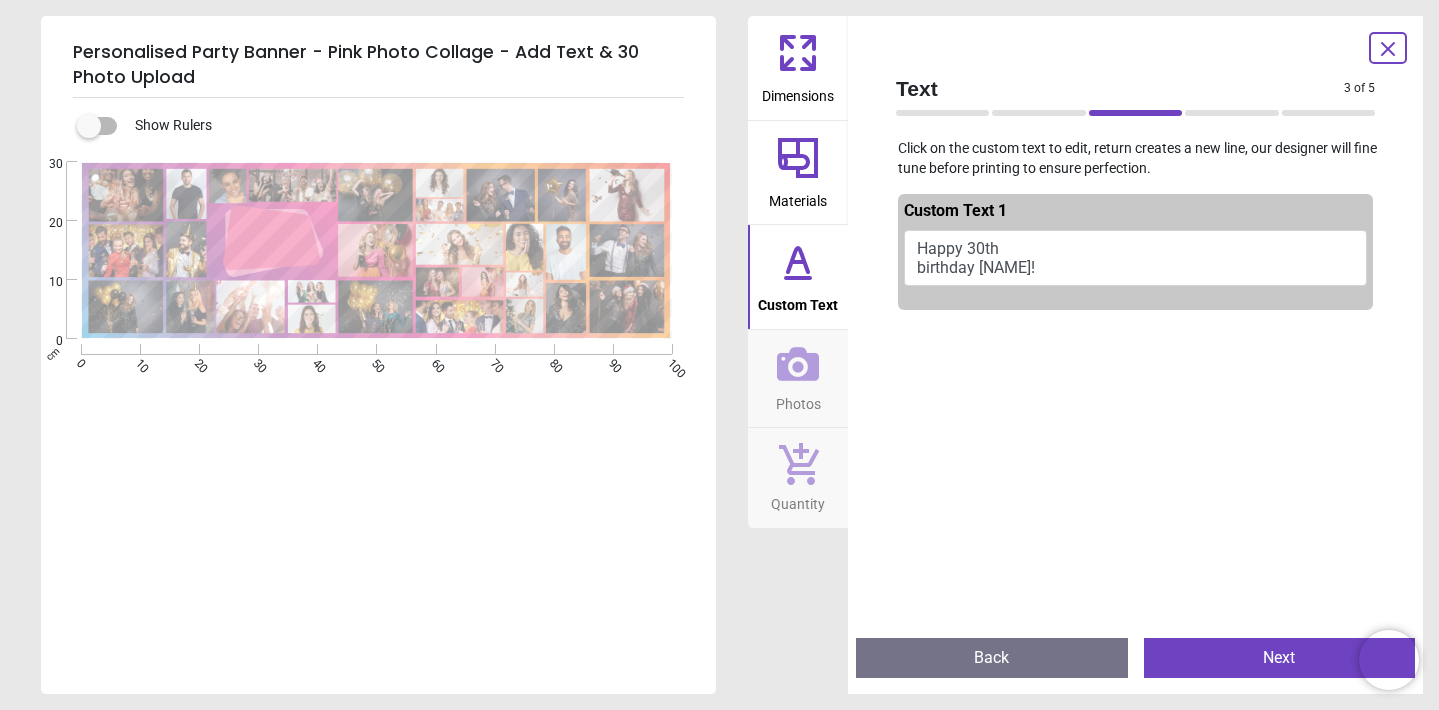 click on "Happy 30th
birthday Lucy!" at bounding box center (1135, 258) 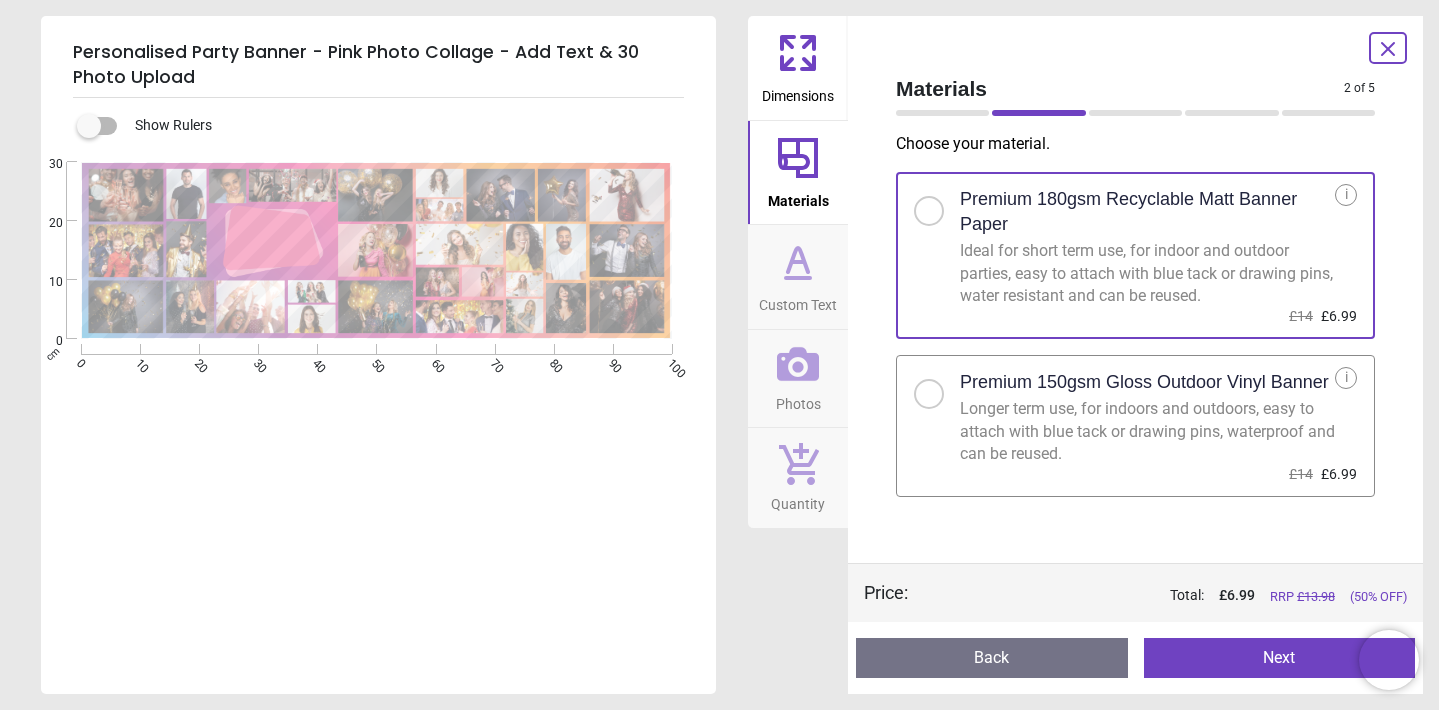 click on "Next" at bounding box center (1280, 658) 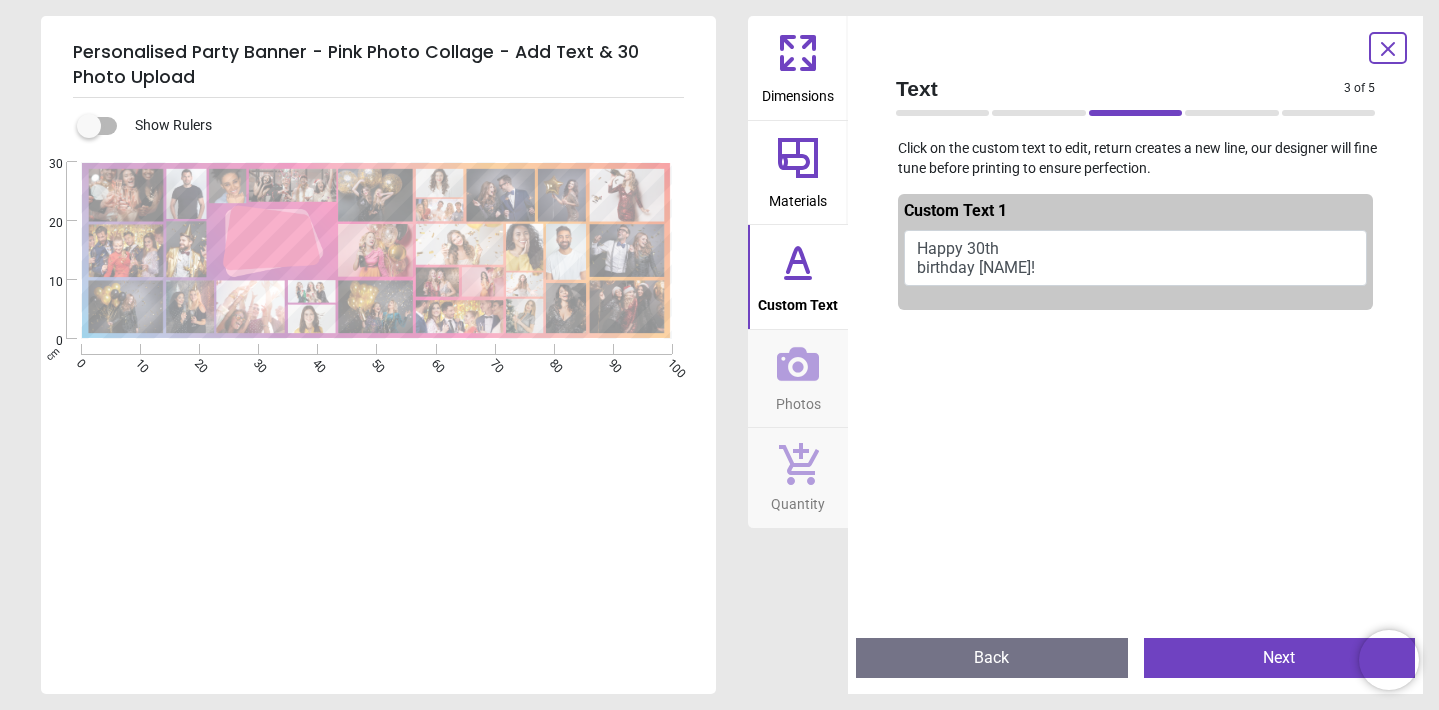 click on "Happy 30th
birthday Lucy!" at bounding box center (1135, 258) 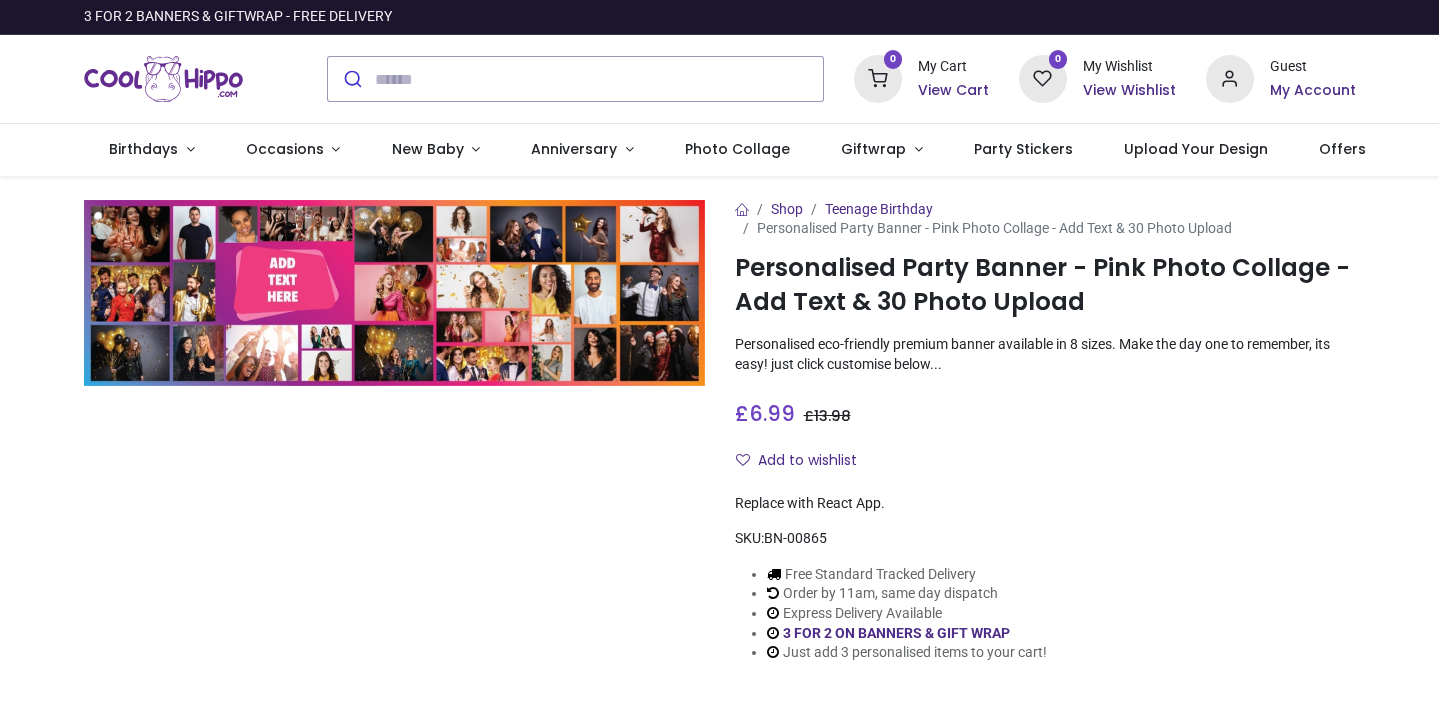 scroll, scrollTop: 0, scrollLeft: 0, axis: both 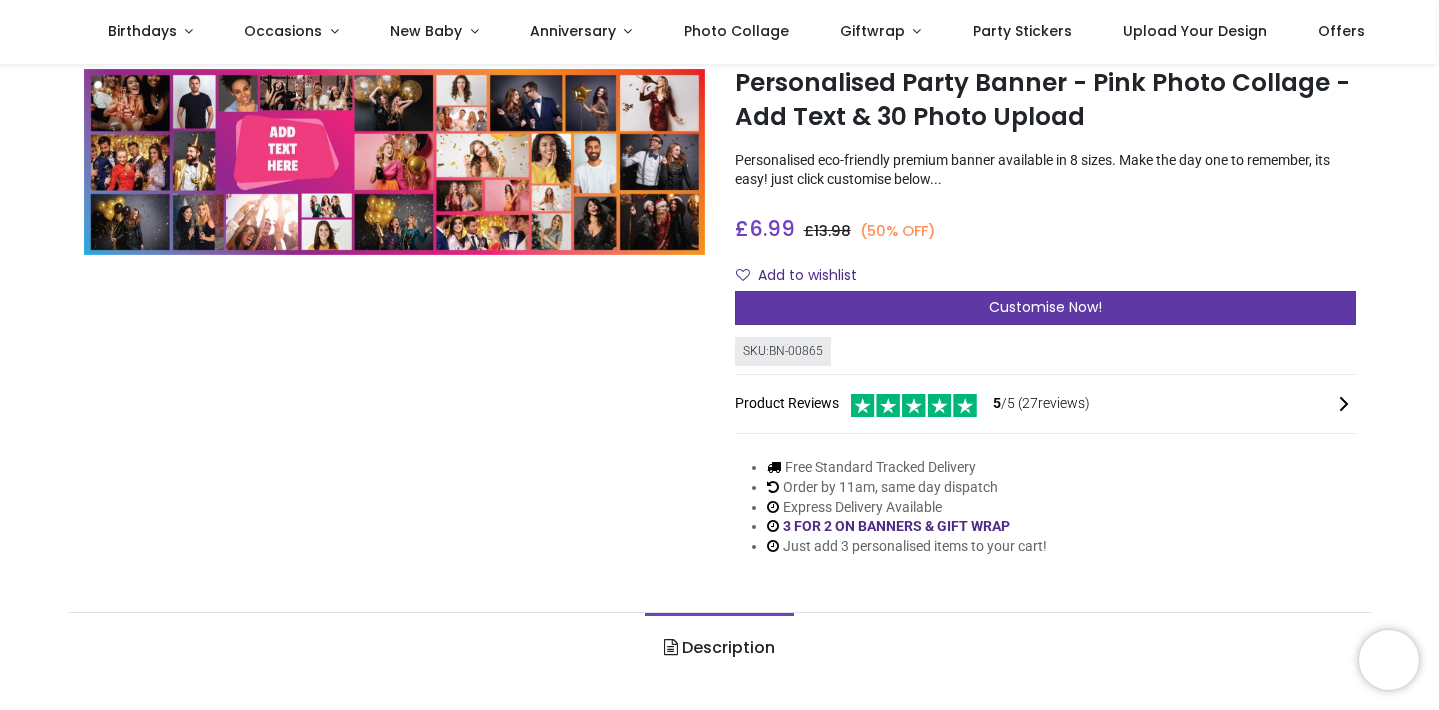 click on "Customise Now!" at bounding box center [1045, 307] 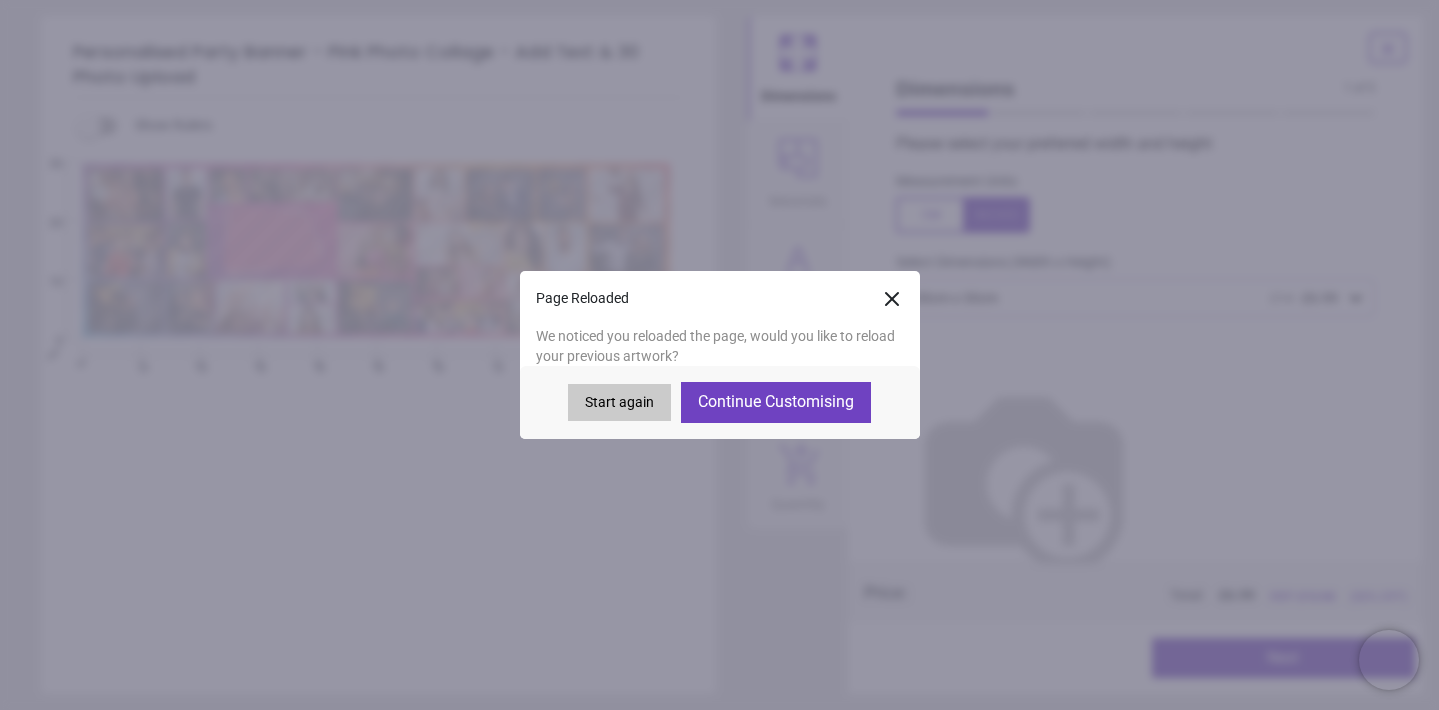 click on "Start again" at bounding box center (619, 403) 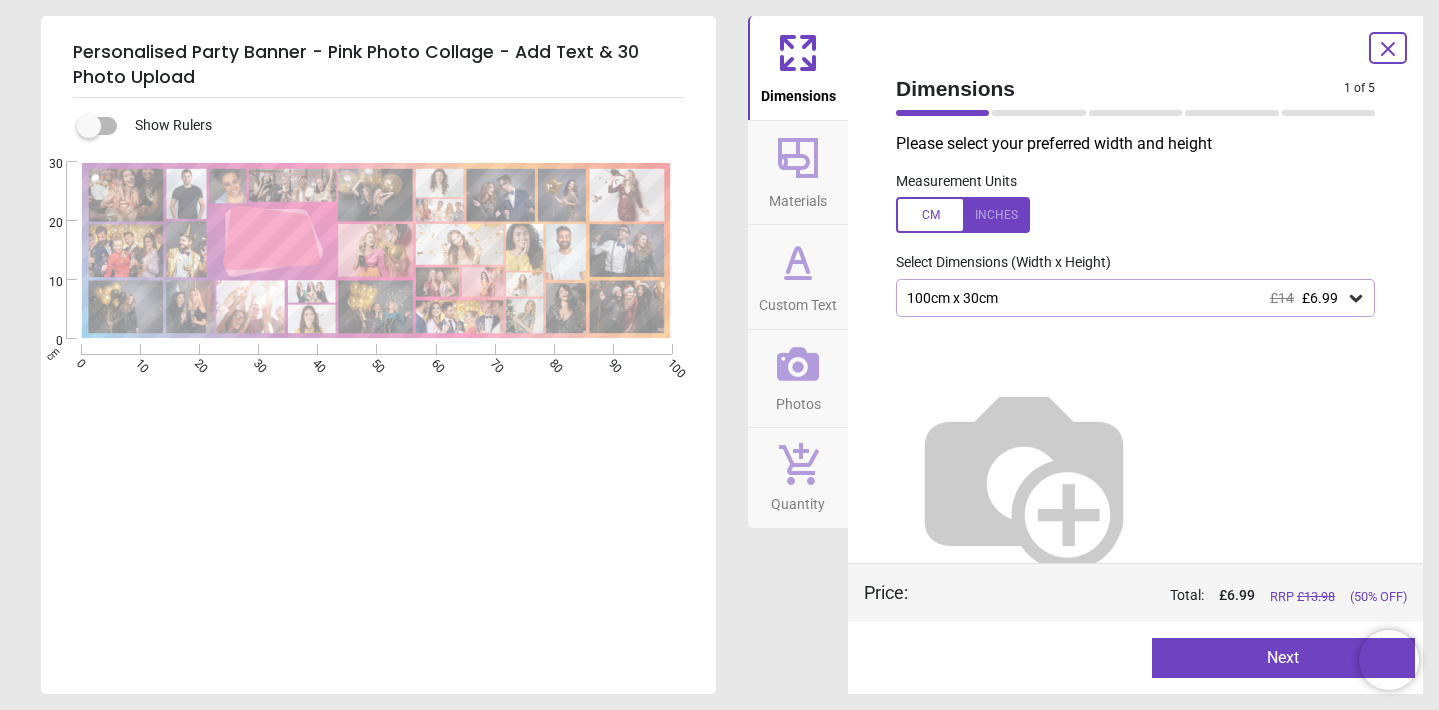 click on "Next" at bounding box center (1284, 658) 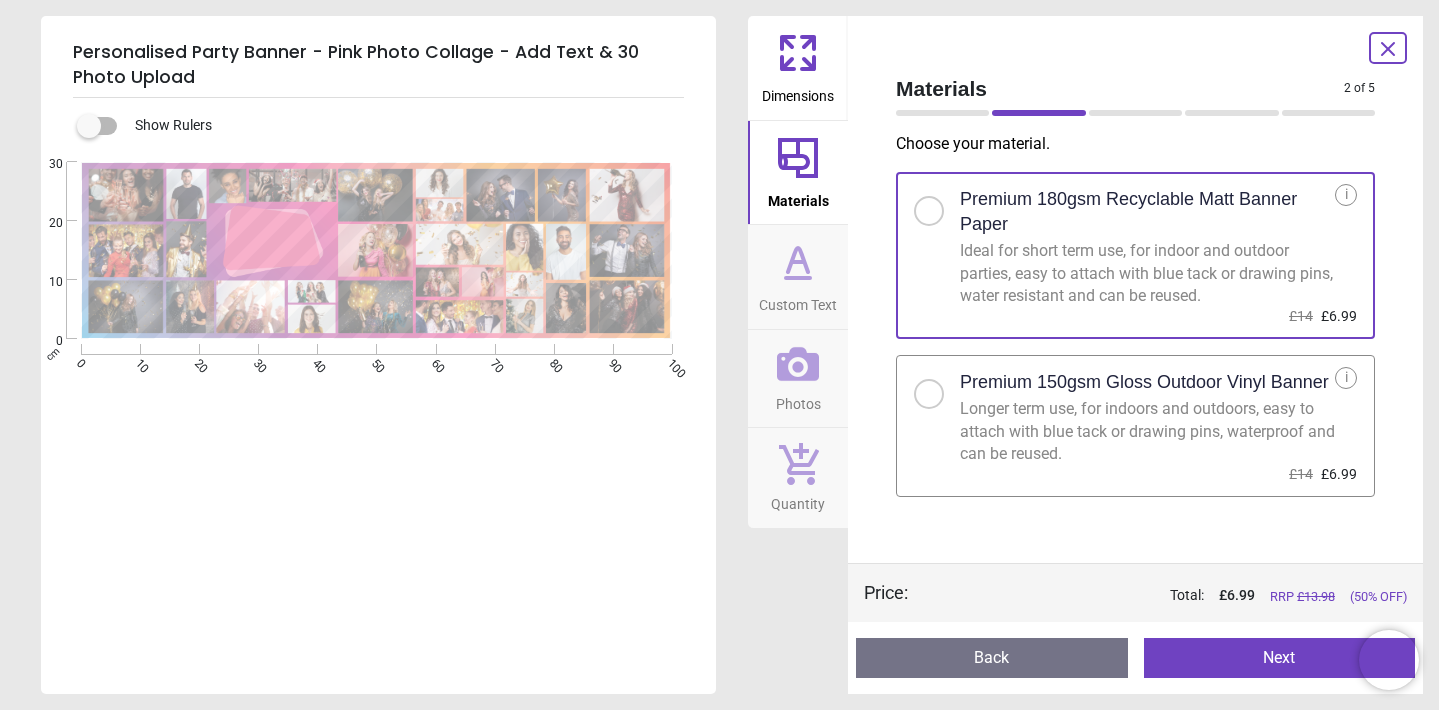 click on "Next" at bounding box center (1280, 658) 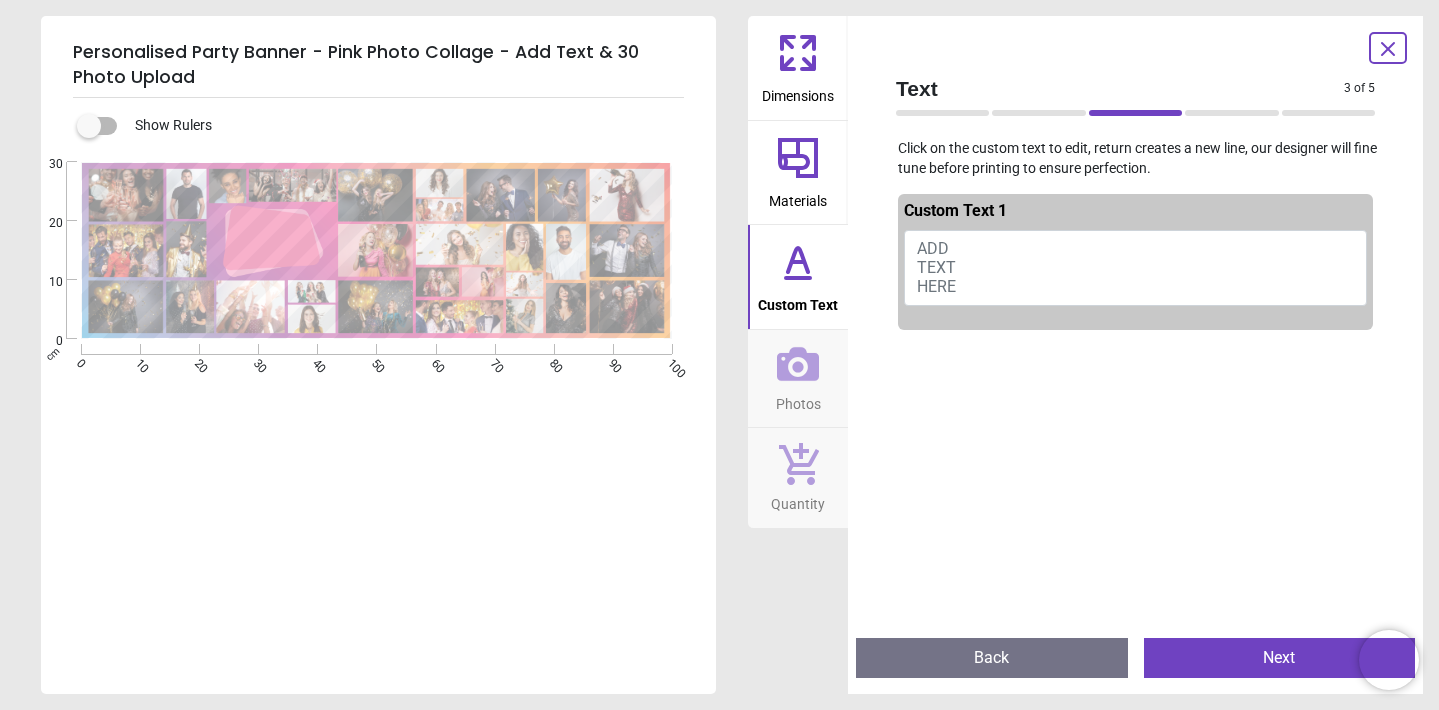 click on "ADD
TEXT
HERE" at bounding box center [1135, 268] 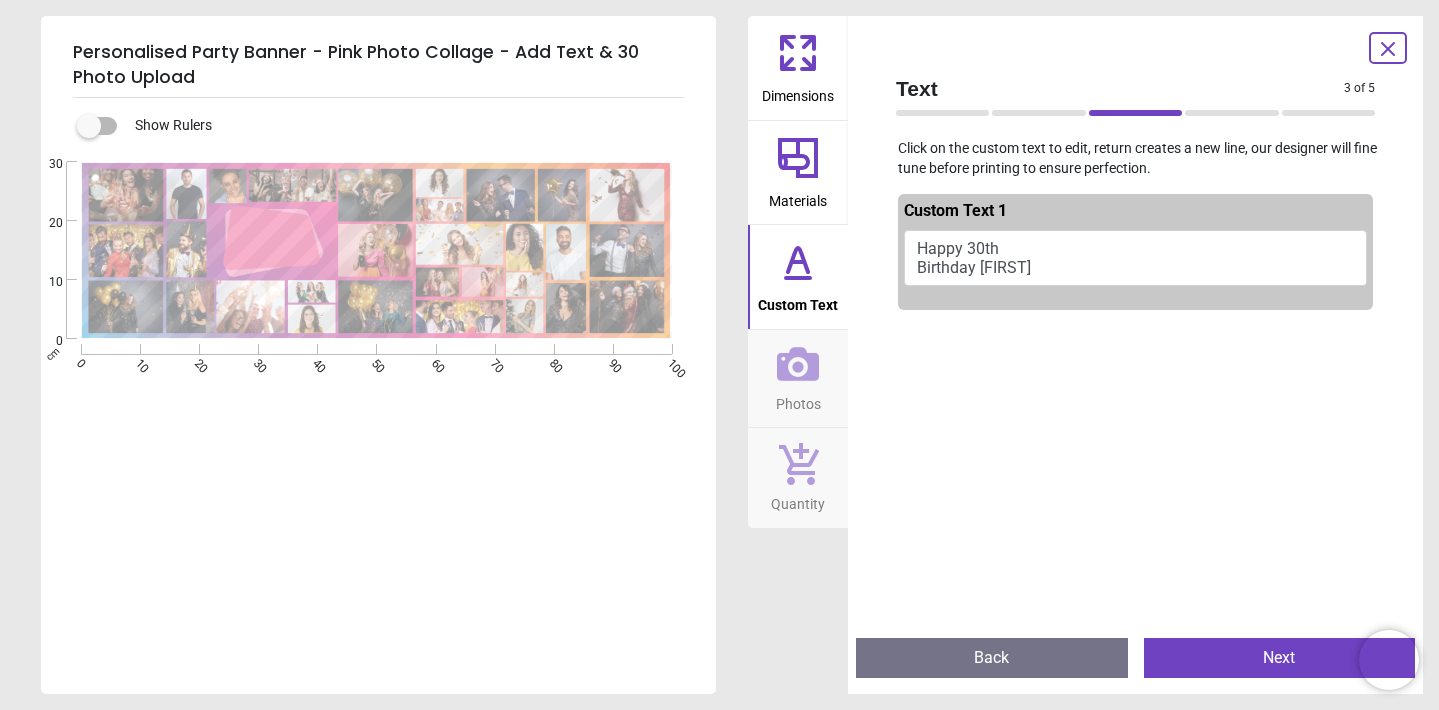 scroll, scrollTop: 0, scrollLeft: 0, axis: both 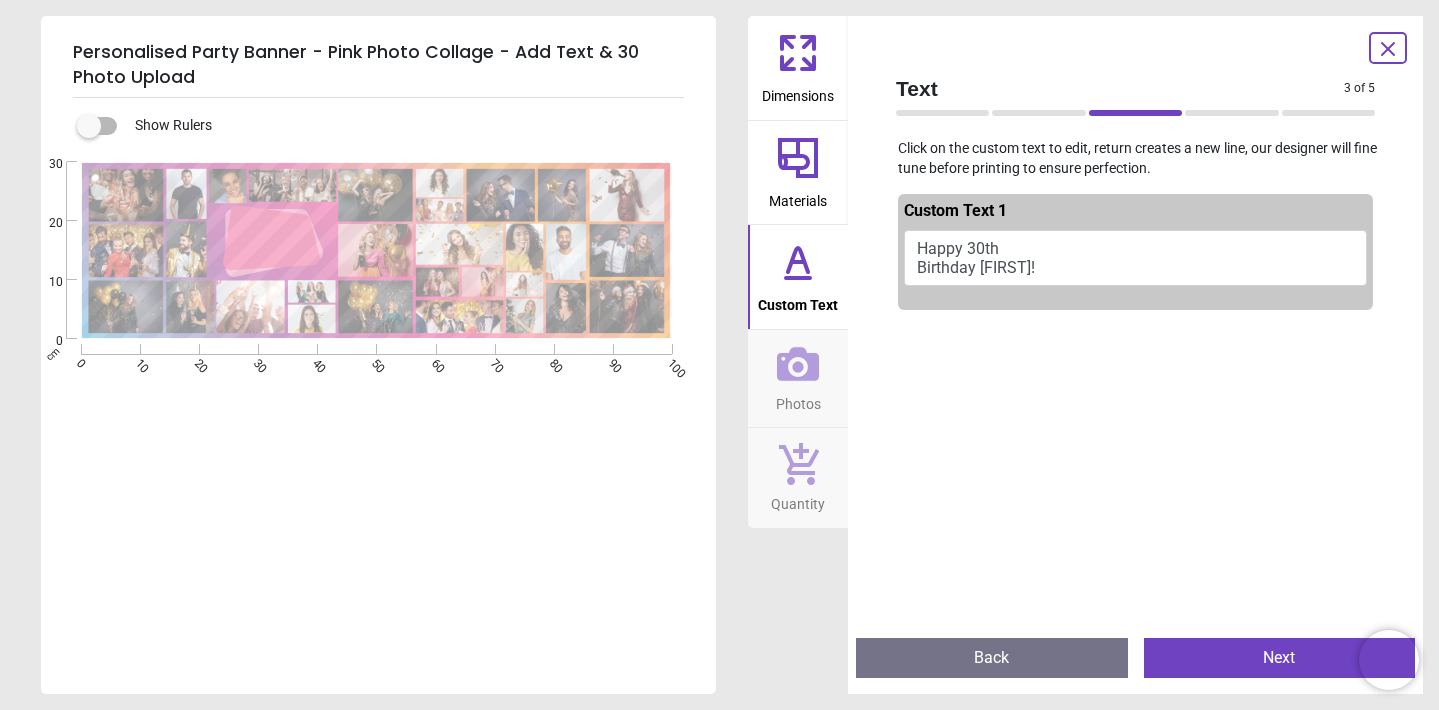 type on "**********" 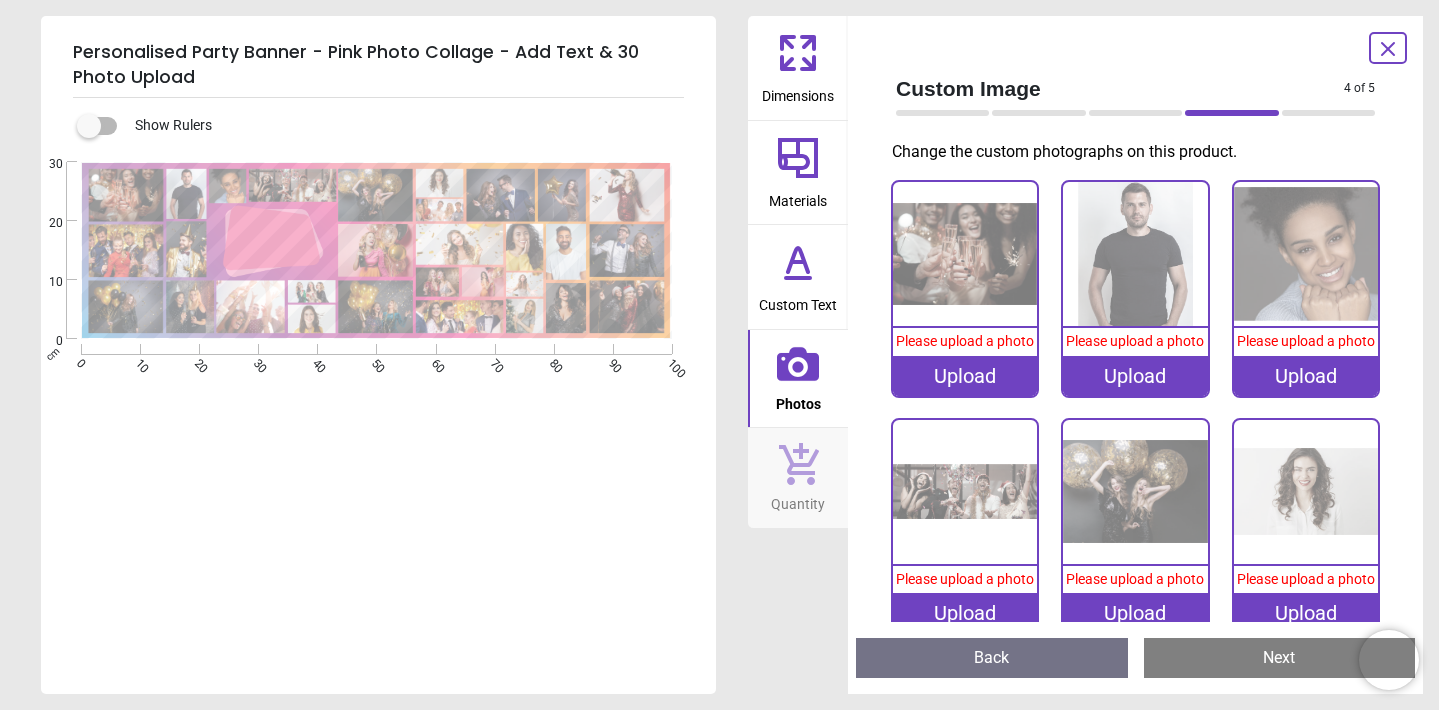 click on "Upload" at bounding box center (965, 376) 